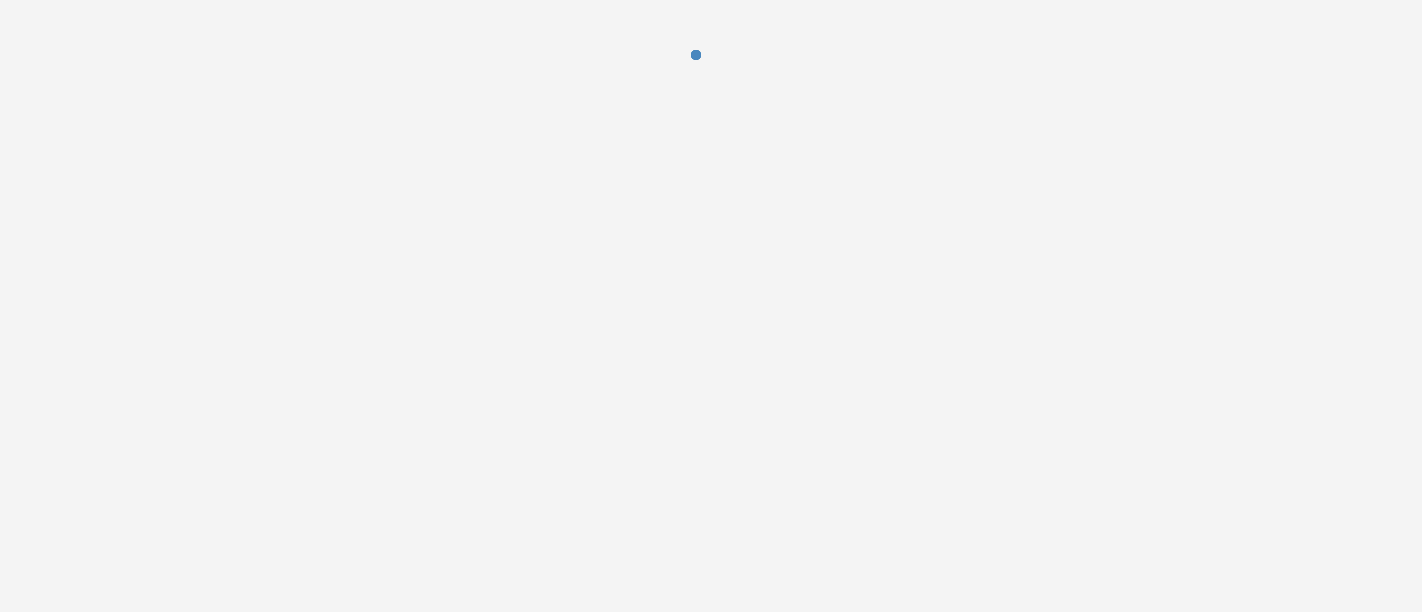 scroll, scrollTop: 0, scrollLeft: 0, axis: both 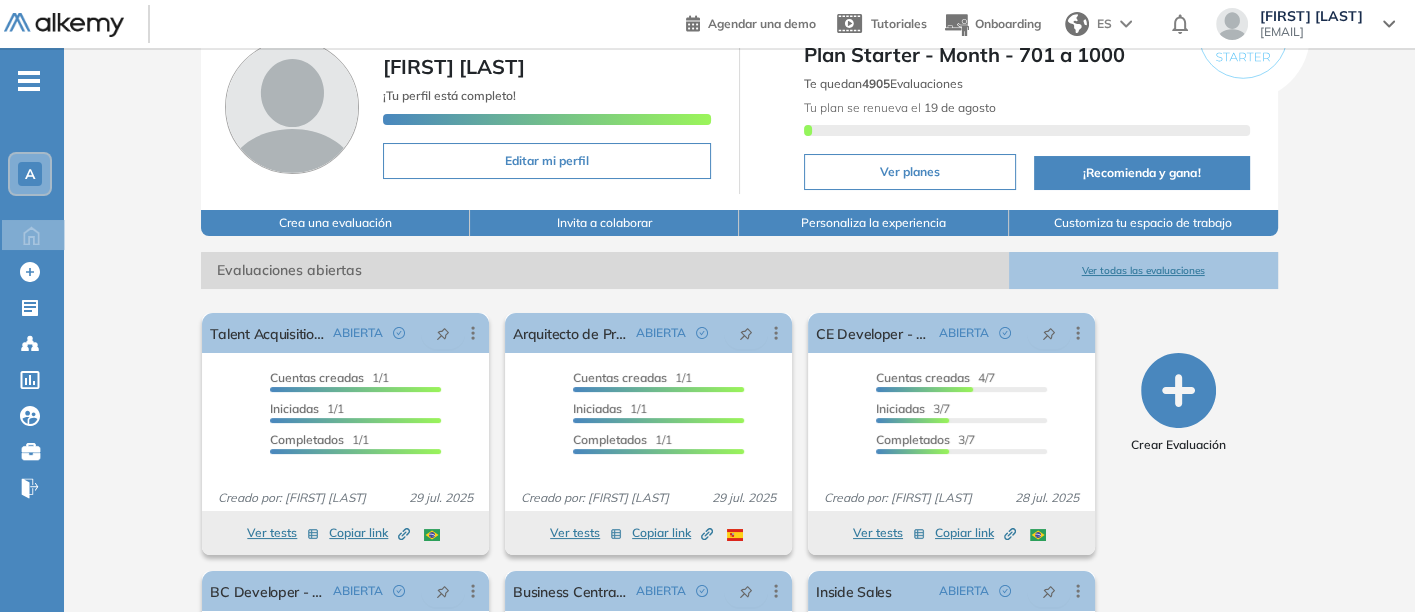 click on "Ver todas las evaluaciones" at bounding box center [1143, 270] 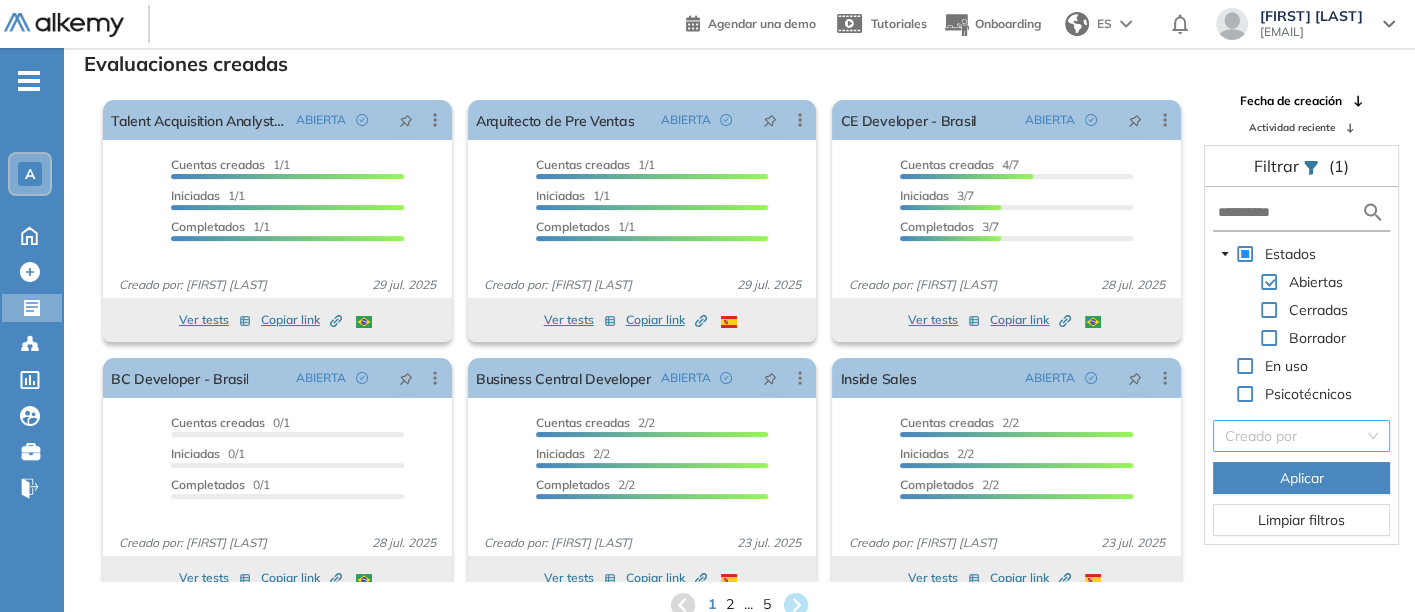 click at bounding box center [1294, 436] 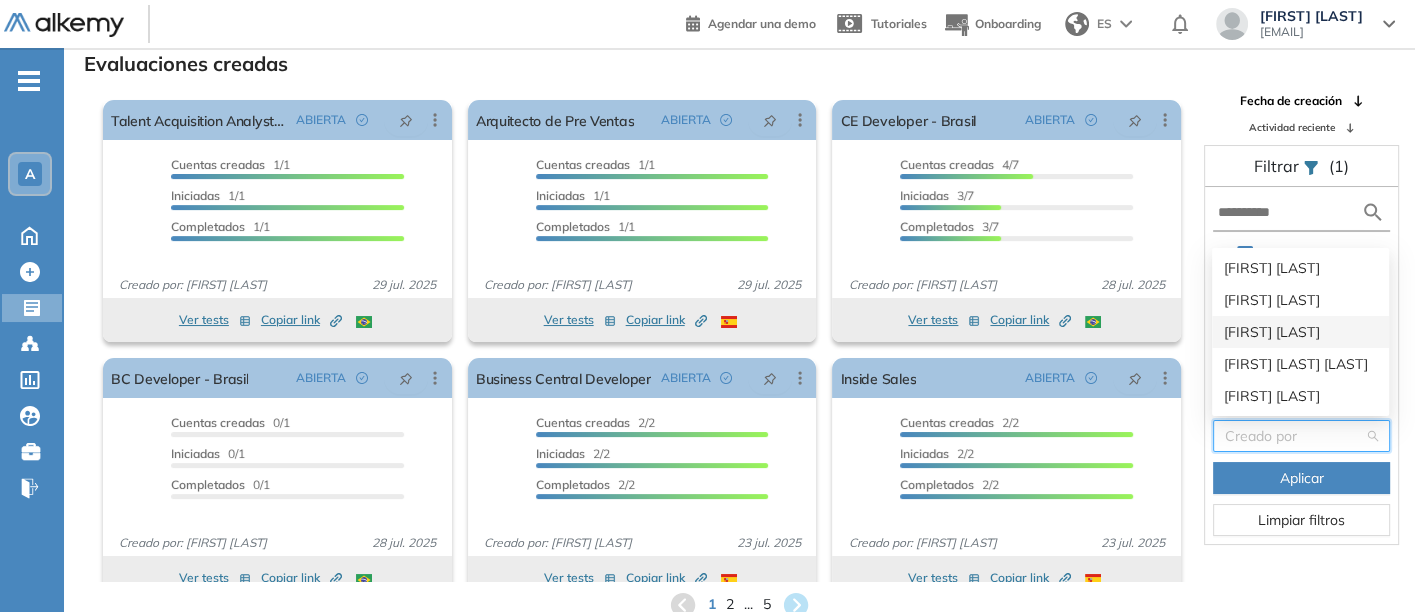 click on "[FIRST] [LAST]" at bounding box center [1300, 332] 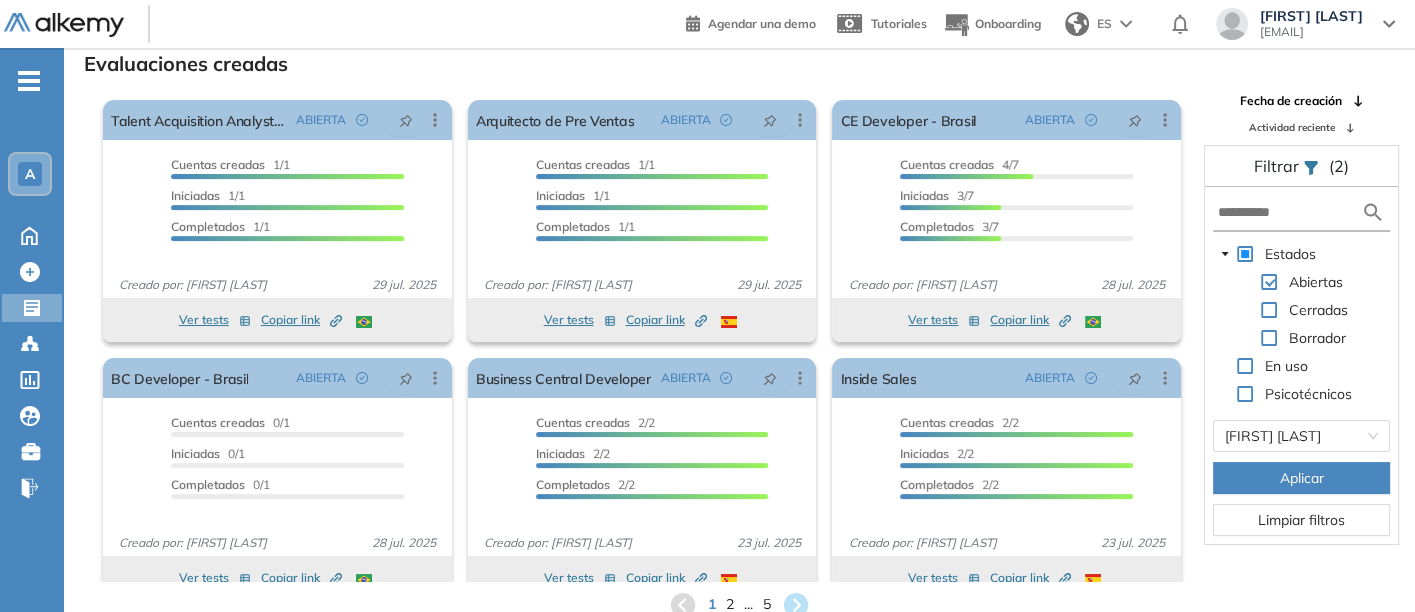 click on "Aplicar" at bounding box center [1301, 478] 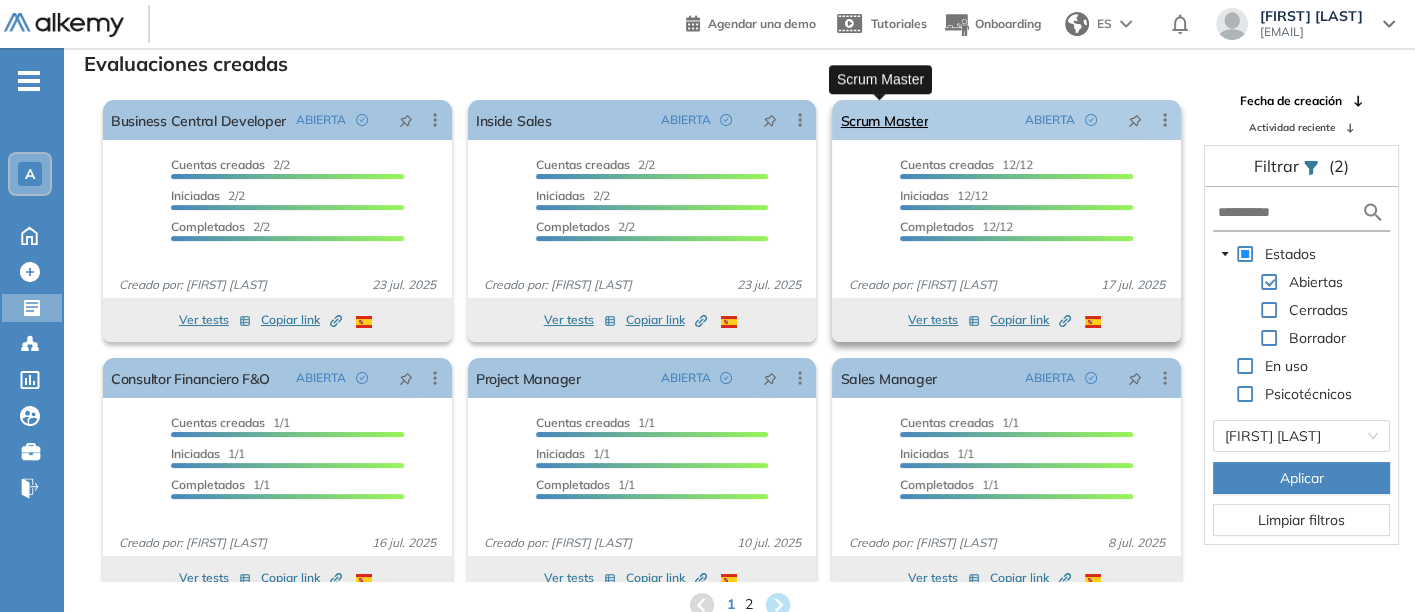 click on "Scrum Master" at bounding box center [884, 120] 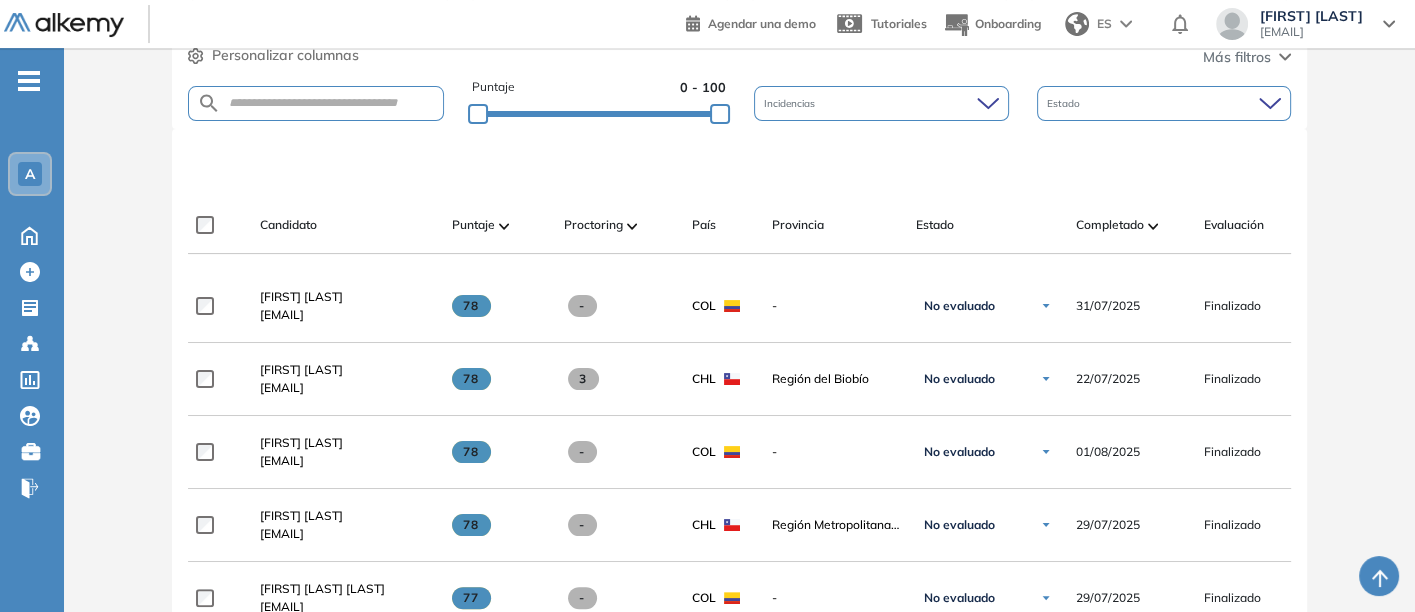 scroll, scrollTop: 444, scrollLeft: 0, axis: vertical 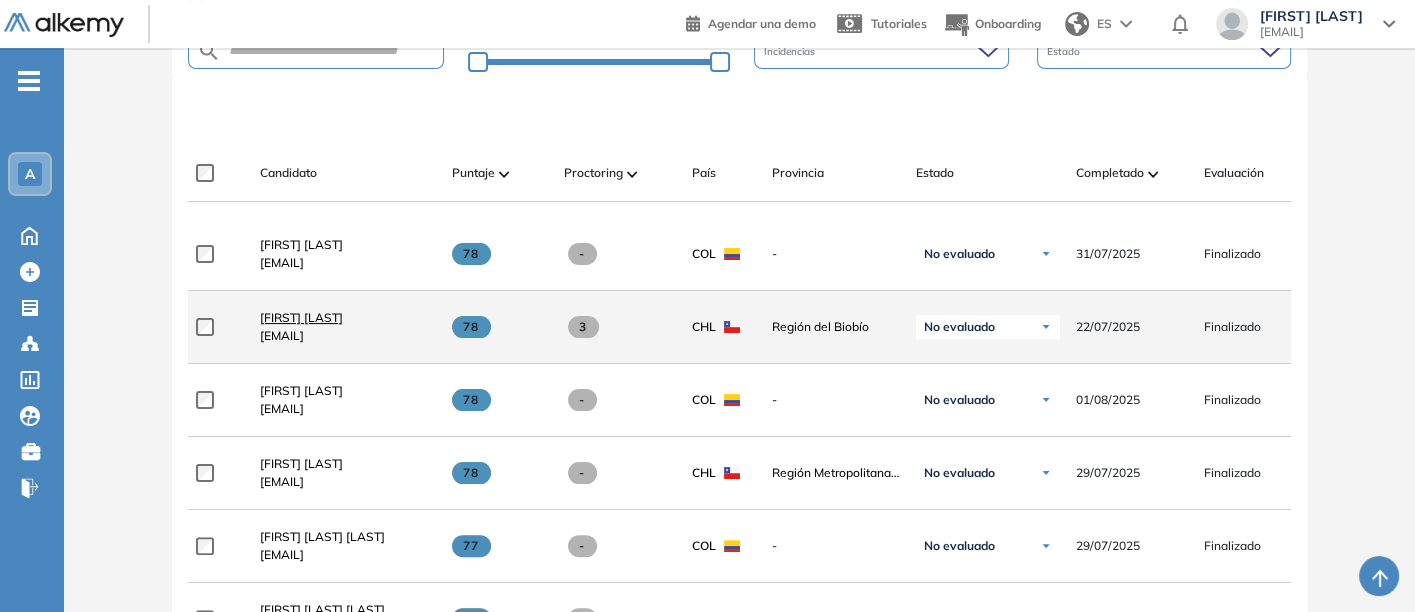 click on "[FIRST] [LAST]" at bounding box center [301, 317] 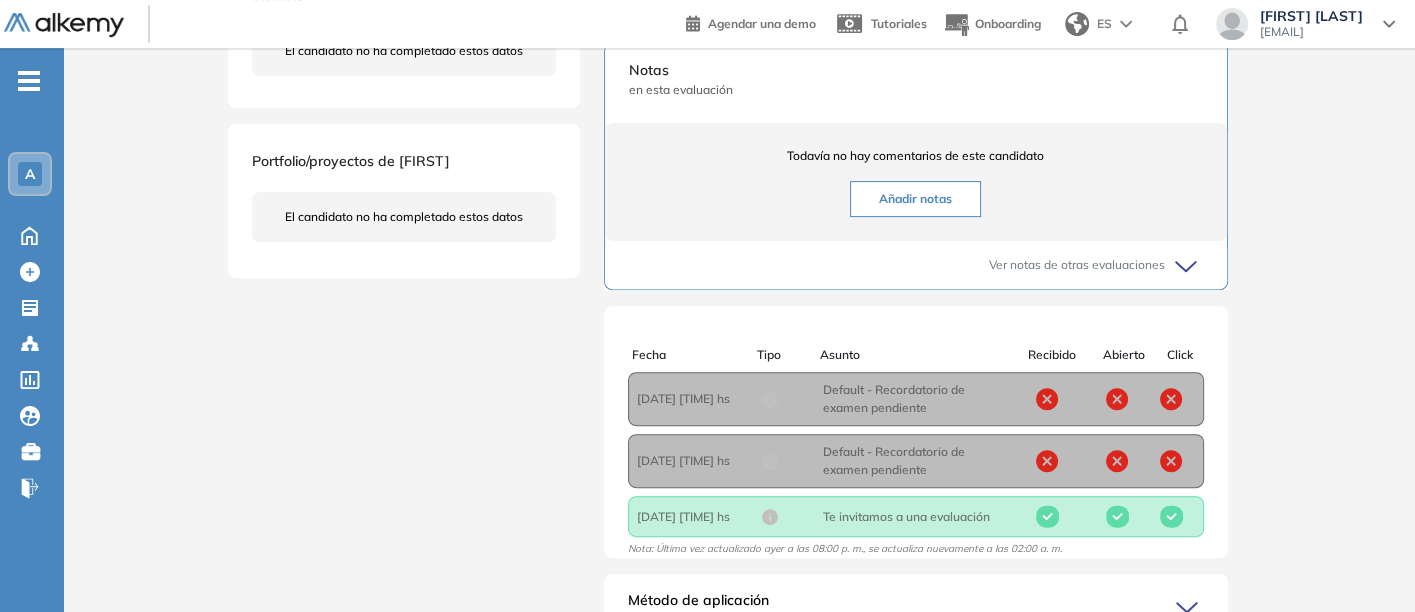 scroll, scrollTop: 752, scrollLeft: 0, axis: vertical 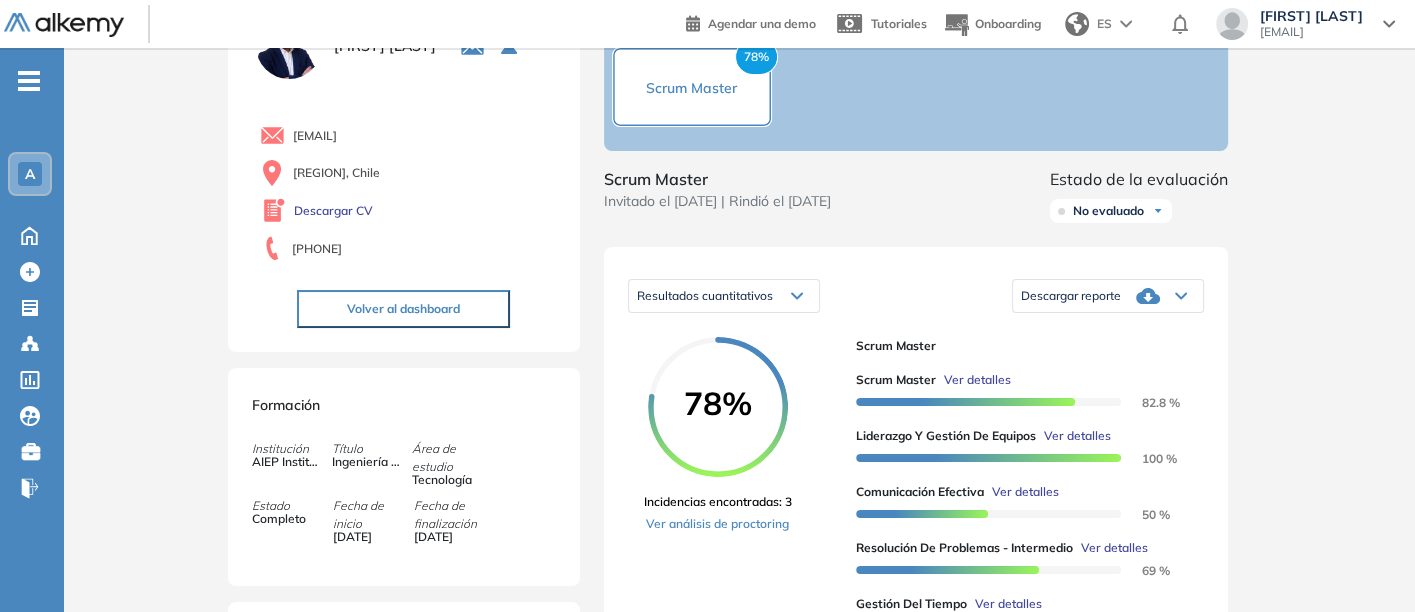 click on "Descargar reporte" at bounding box center (1071, 296) 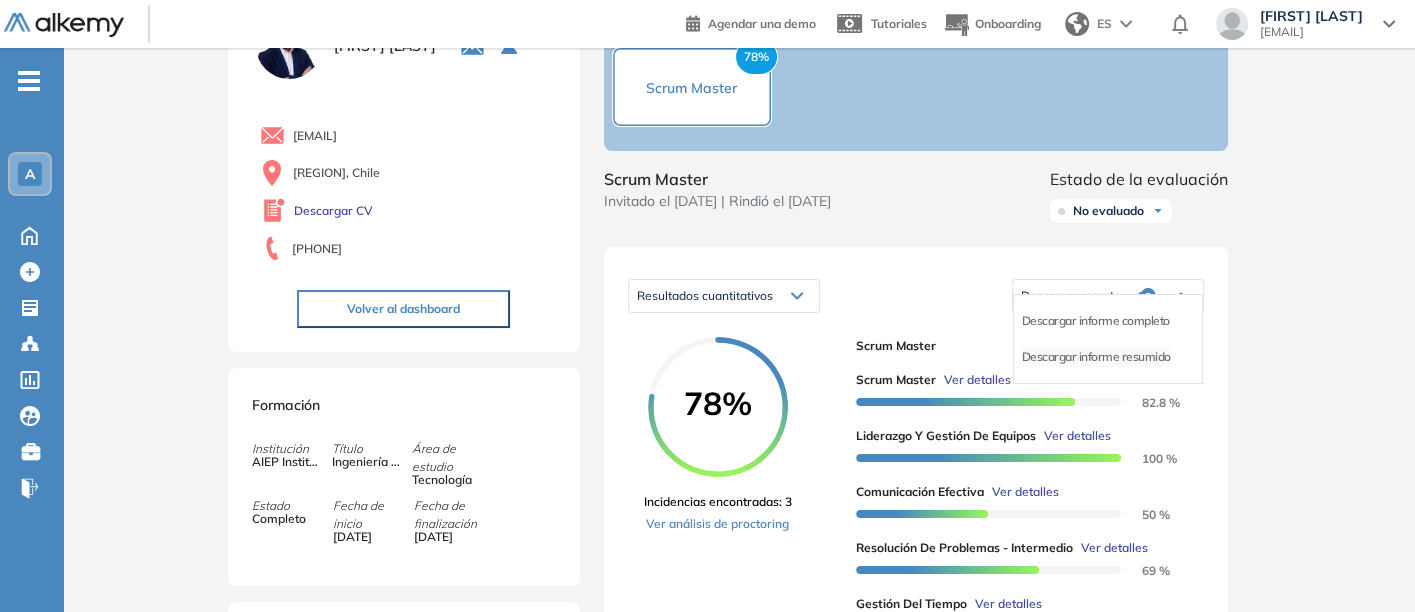 click on "Descargar informe resumido" at bounding box center (1096, 357) 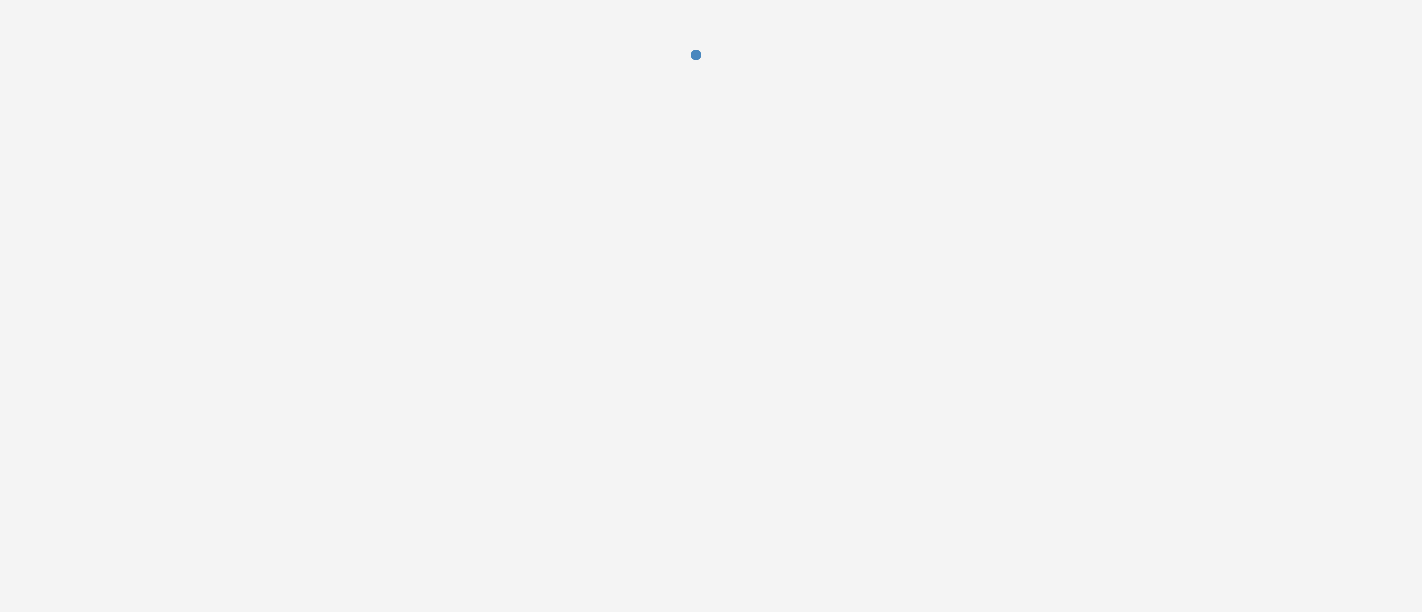 scroll, scrollTop: 0, scrollLeft: 0, axis: both 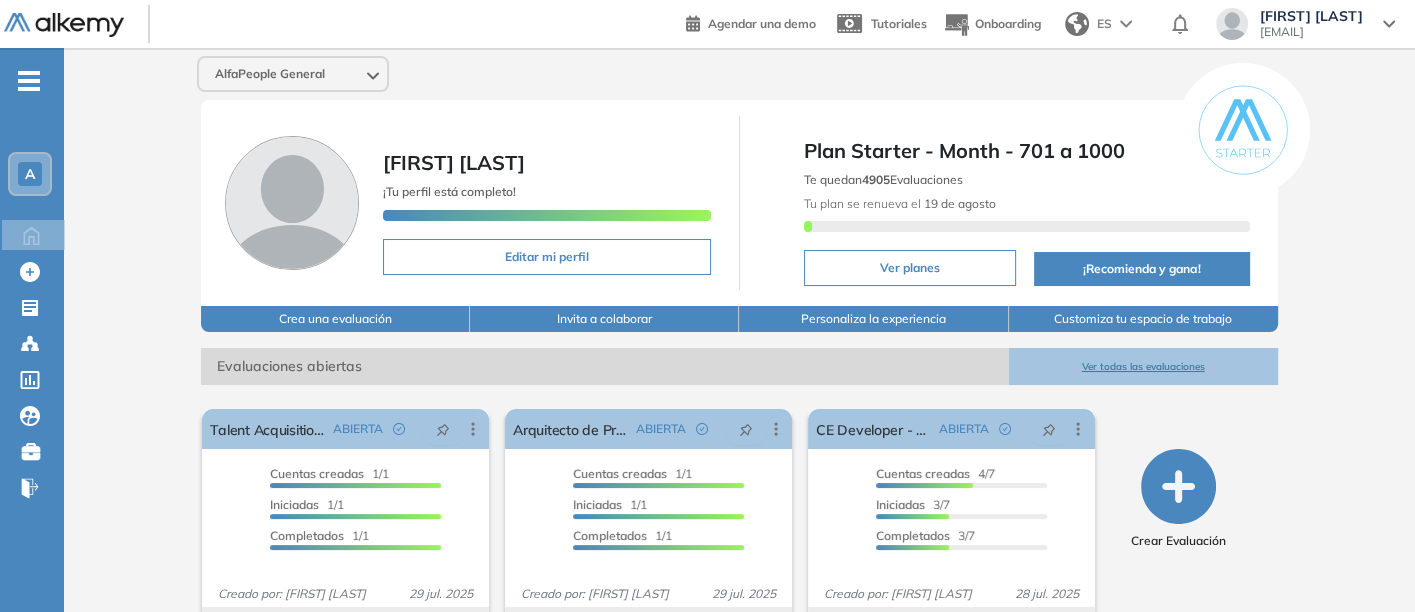 click on "Ver todas las evaluaciones" at bounding box center (1143, 366) 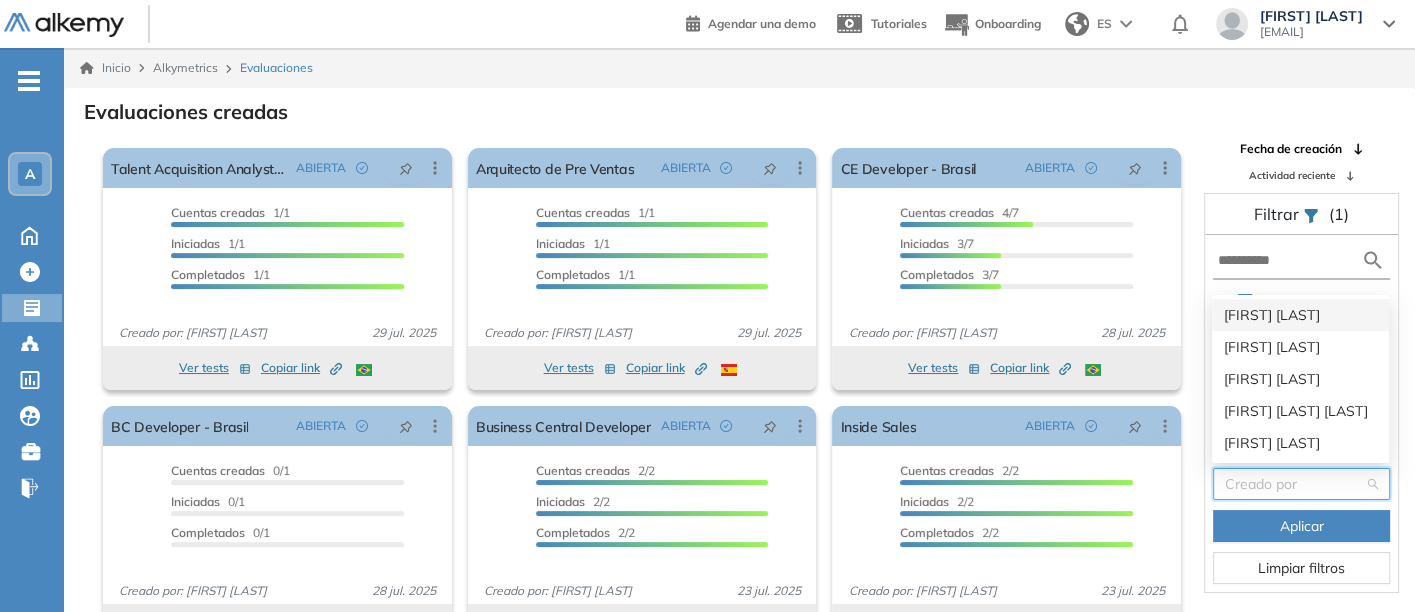 click at bounding box center [1294, 484] 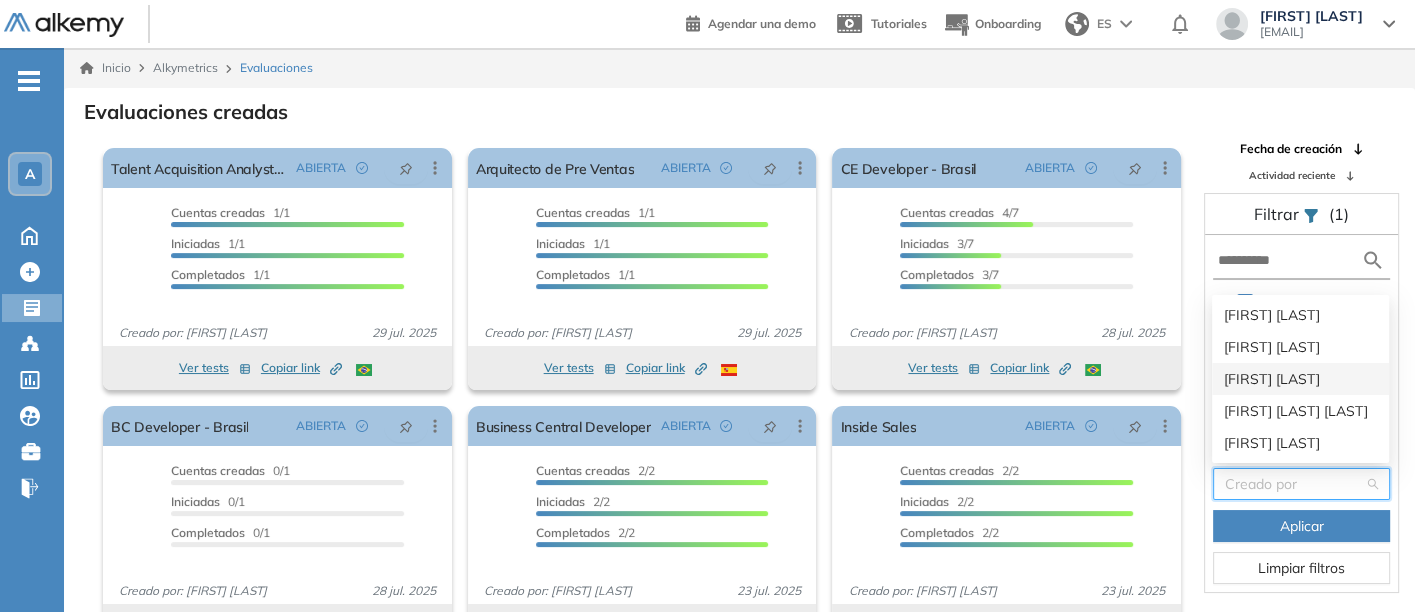click on "[FIRST] [LAST]" at bounding box center [1300, 379] 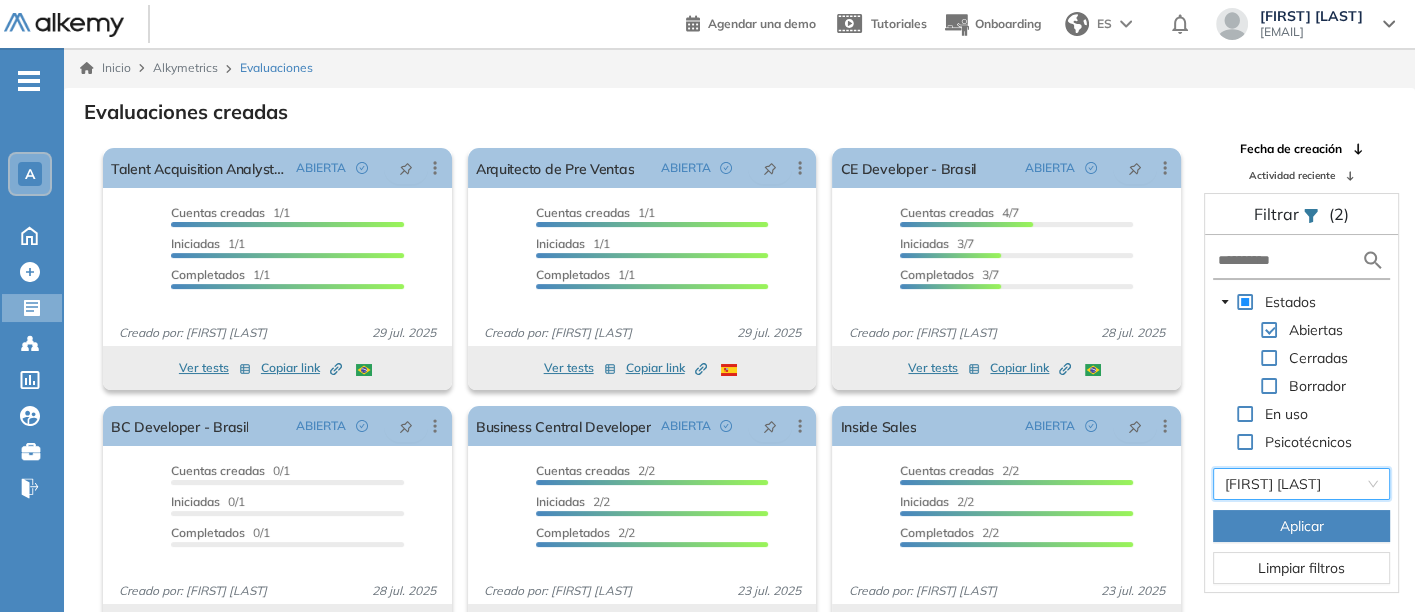 click on "Aplicar" at bounding box center (1301, 526) 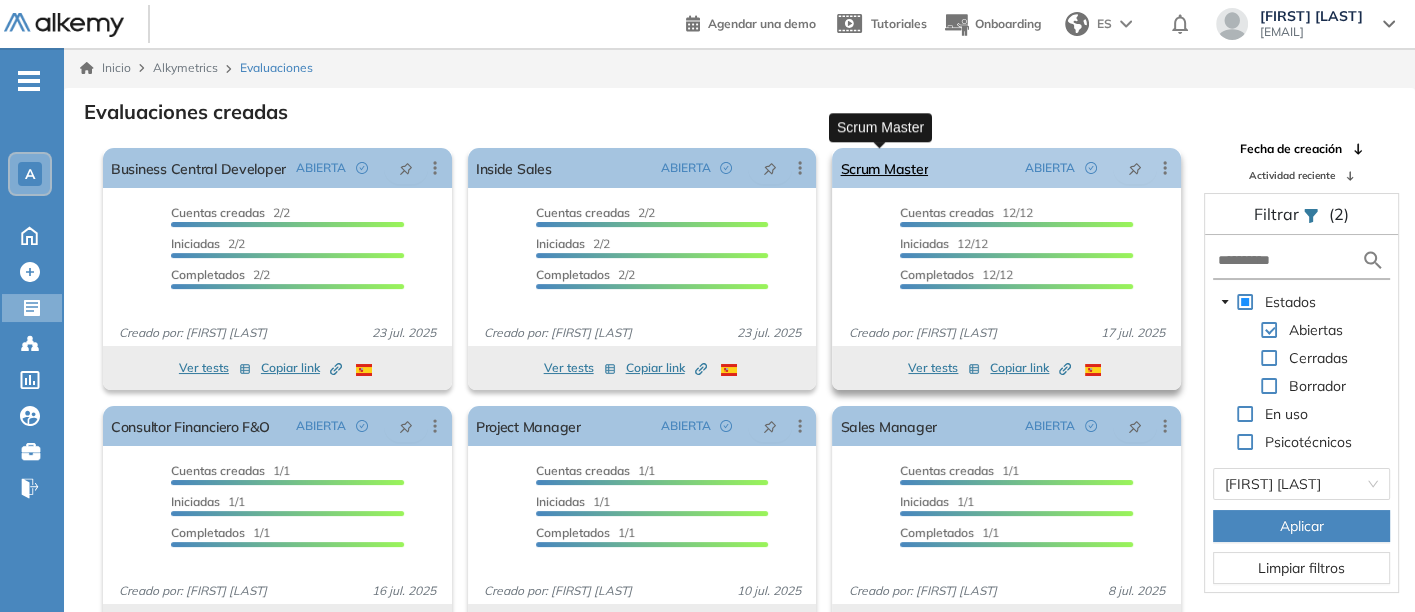 click on "Scrum Master" at bounding box center (884, 168) 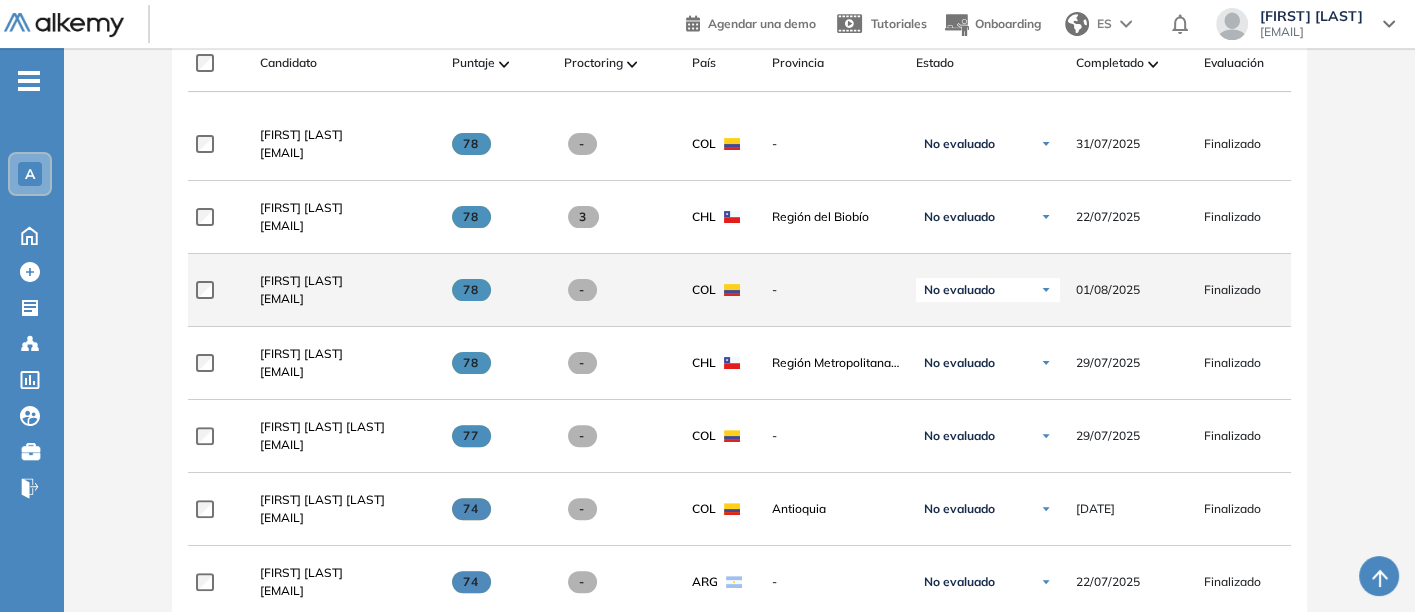 scroll, scrollTop: 555, scrollLeft: 0, axis: vertical 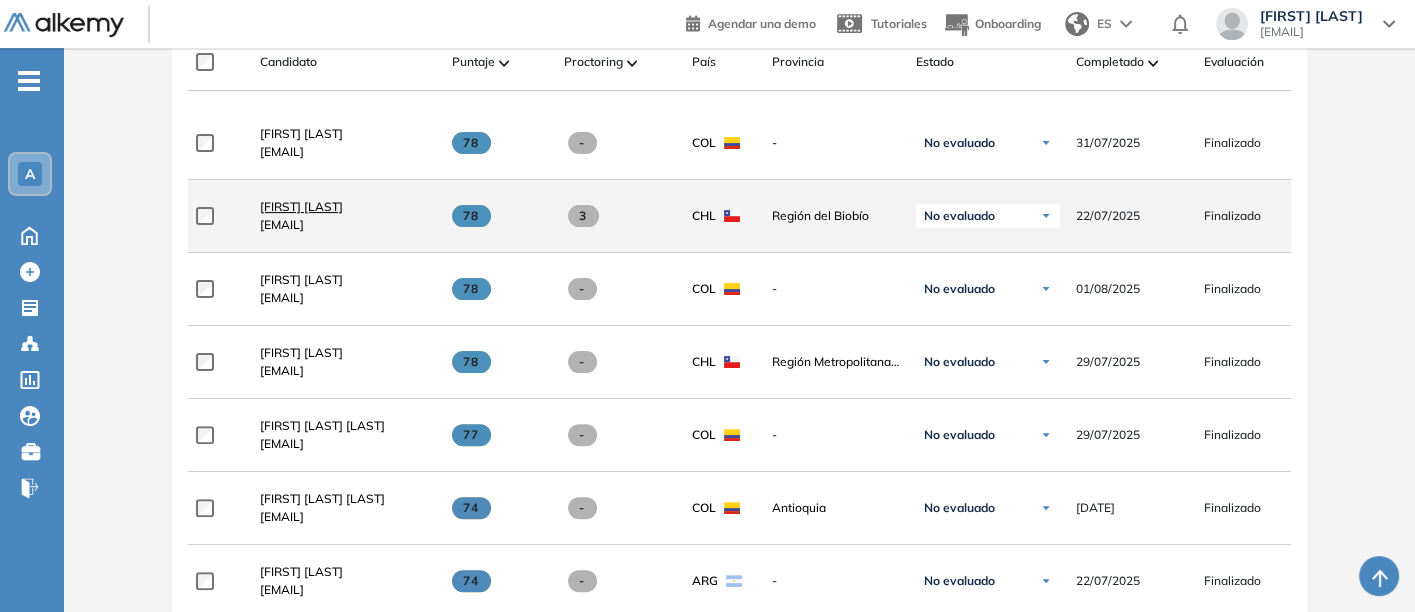 click on "[FIRST] [LAST]" at bounding box center [301, 206] 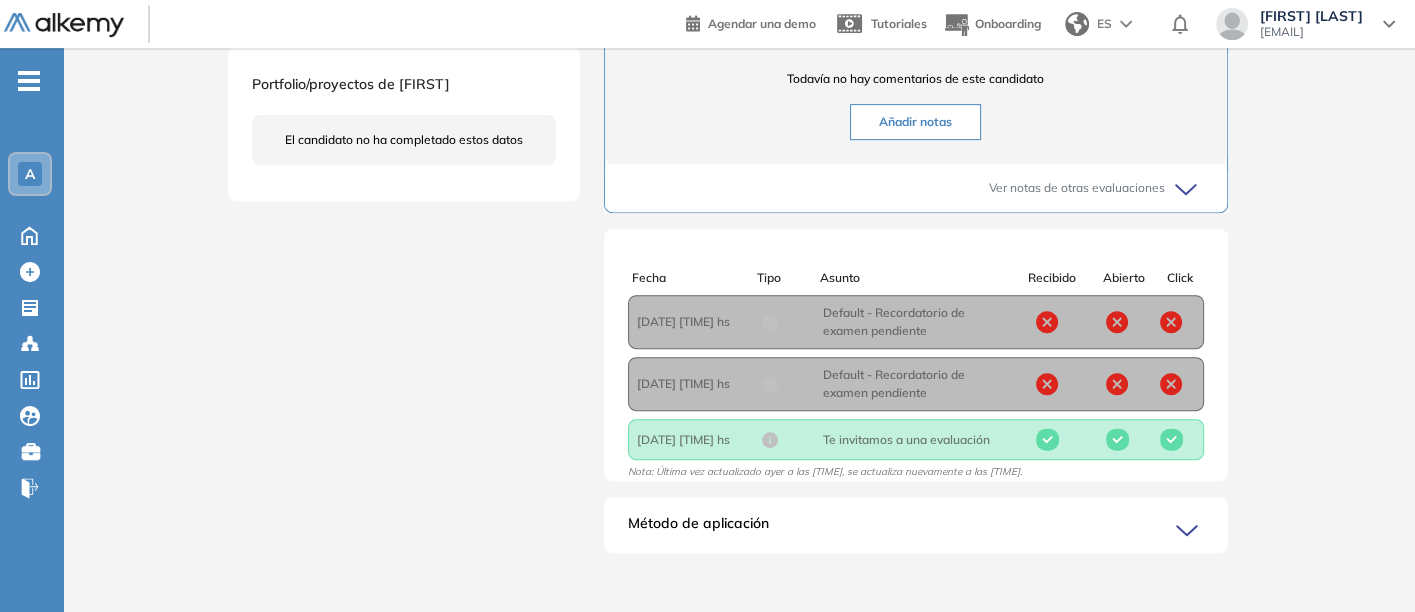 scroll, scrollTop: 857, scrollLeft: 0, axis: vertical 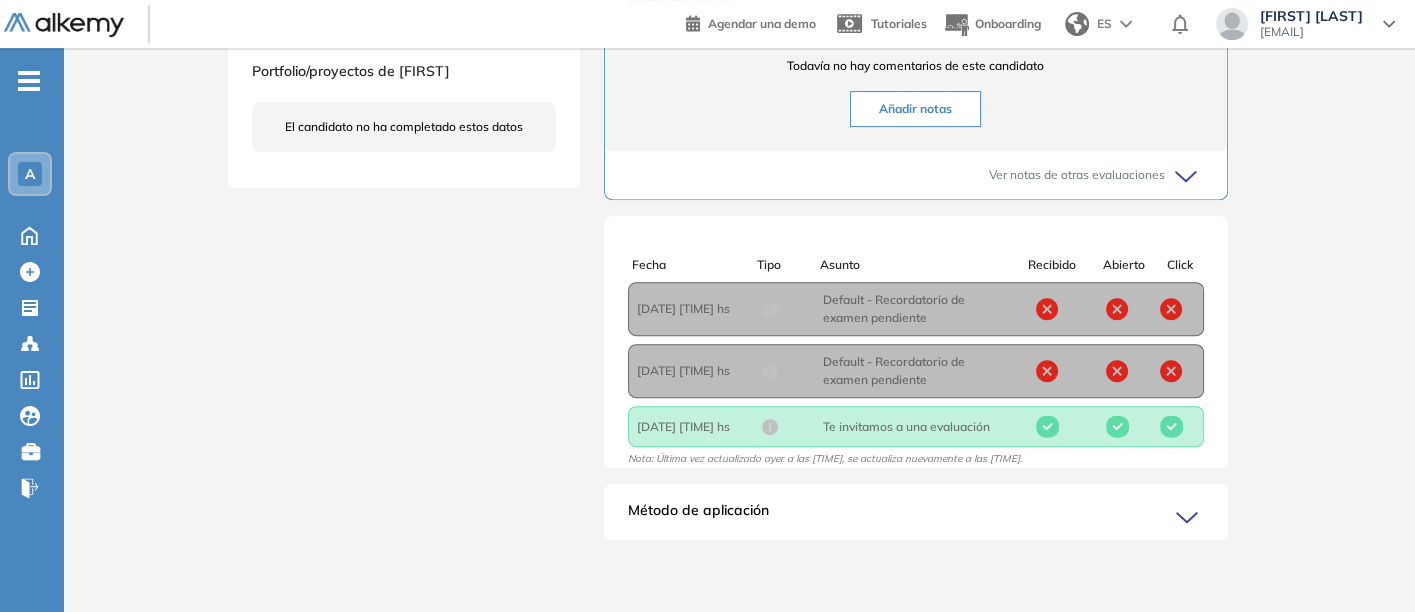 click 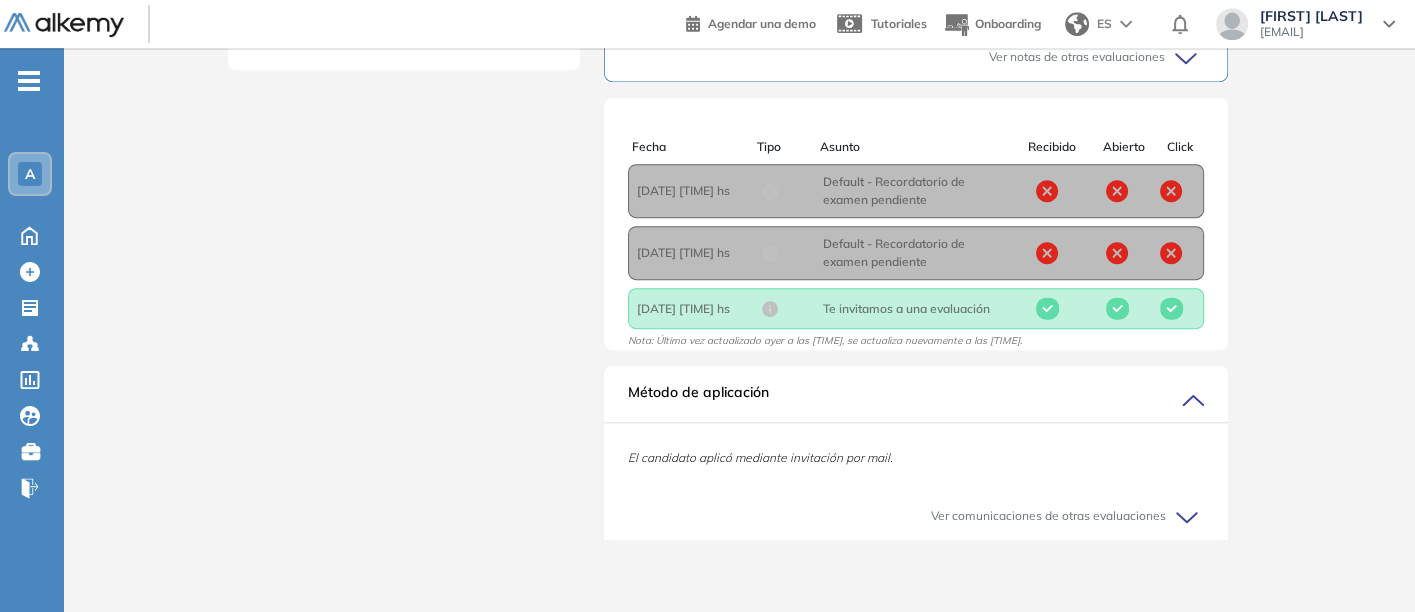 scroll, scrollTop: 974, scrollLeft: 0, axis: vertical 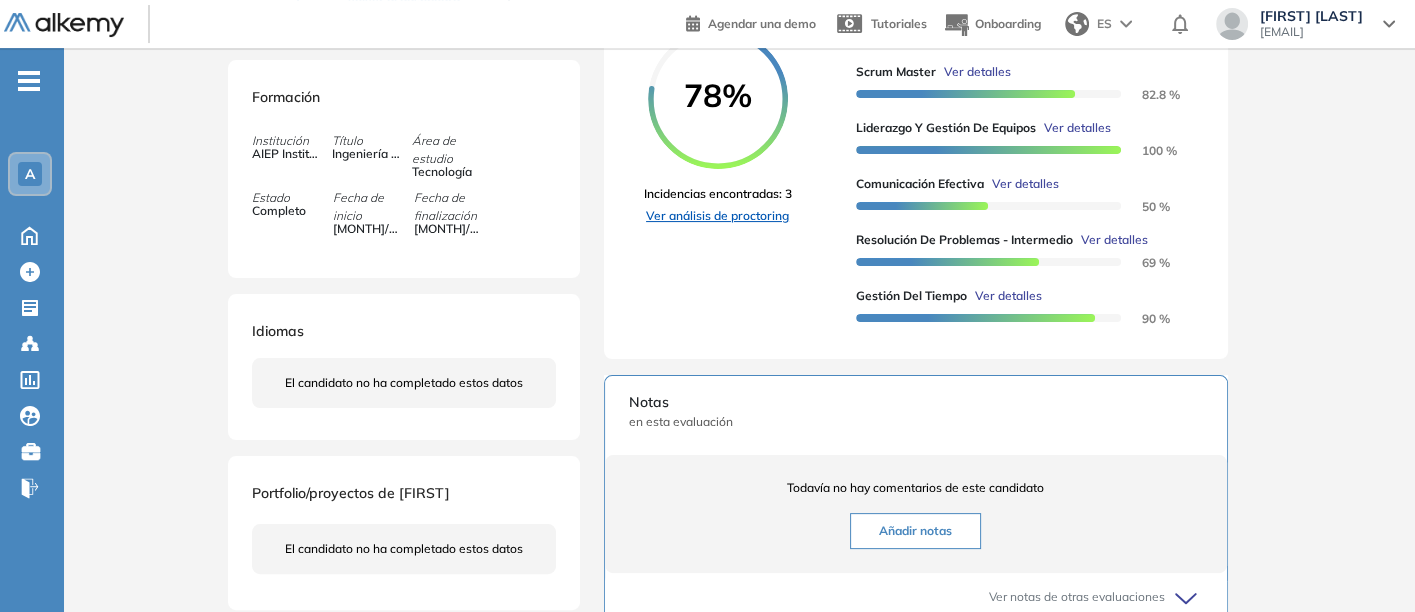 click on "Ver análisis de proctoring" at bounding box center [718, 216] 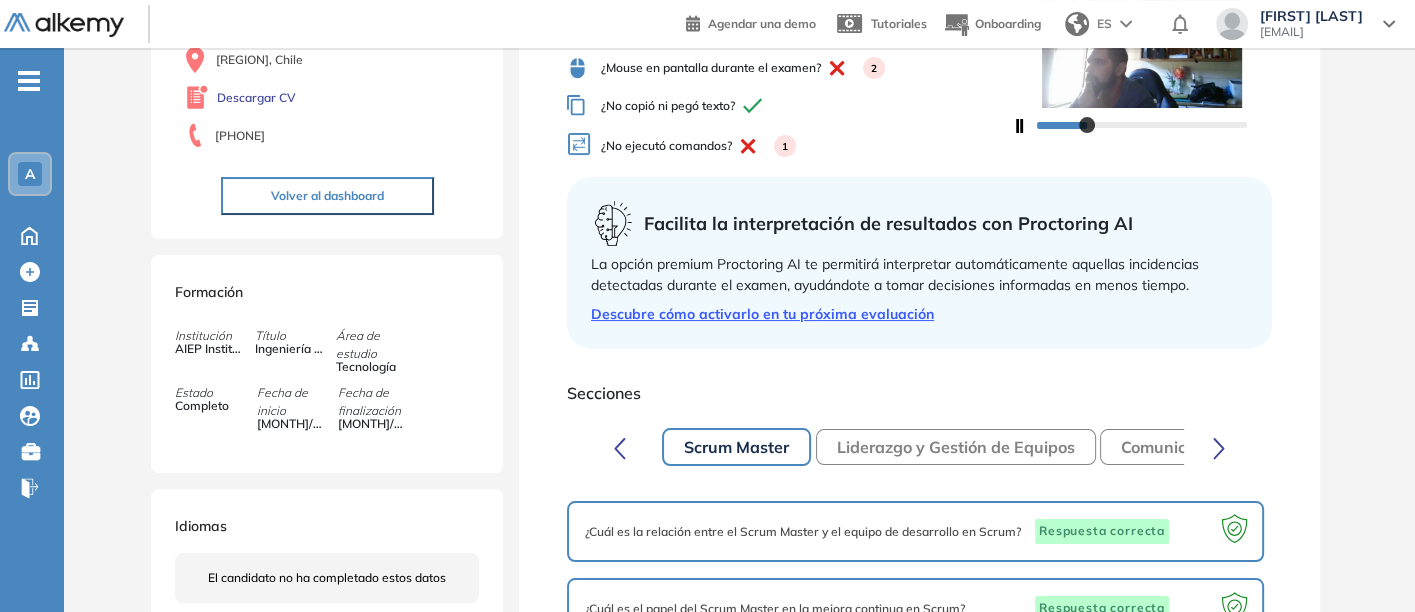 scroll, scrollTop: 0, scrollLeft: 0, axis: both 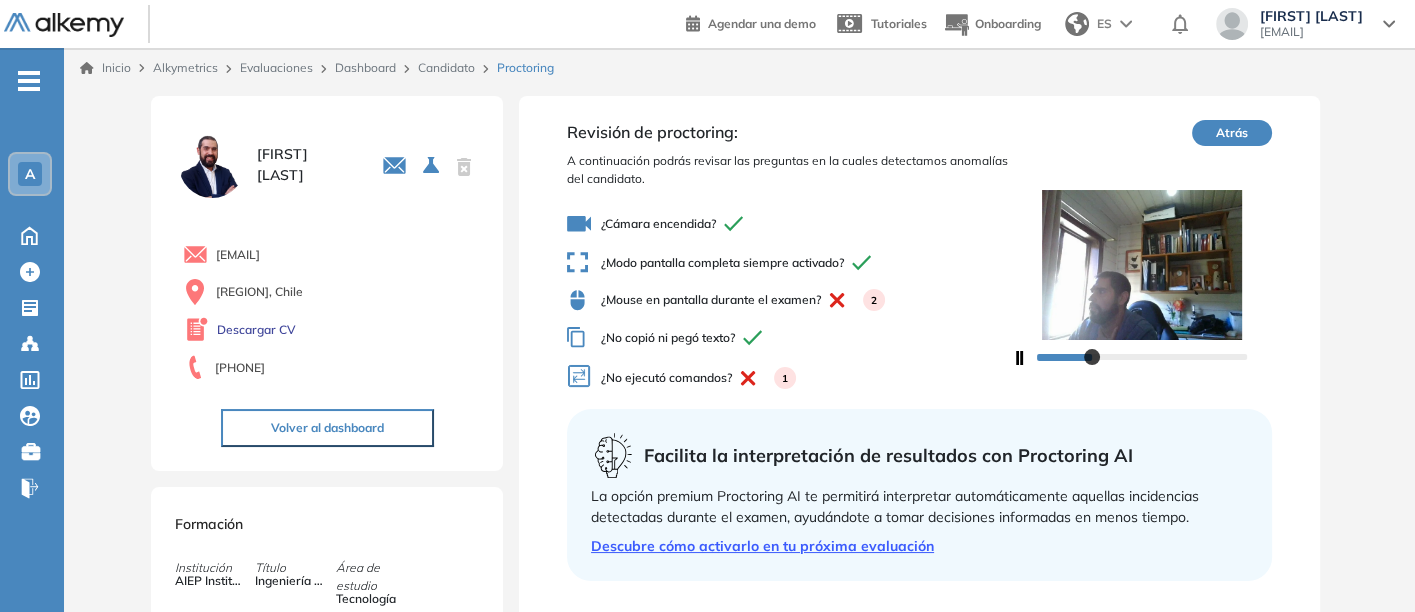 click on "Atrás" at bounding box center (1232, 133) 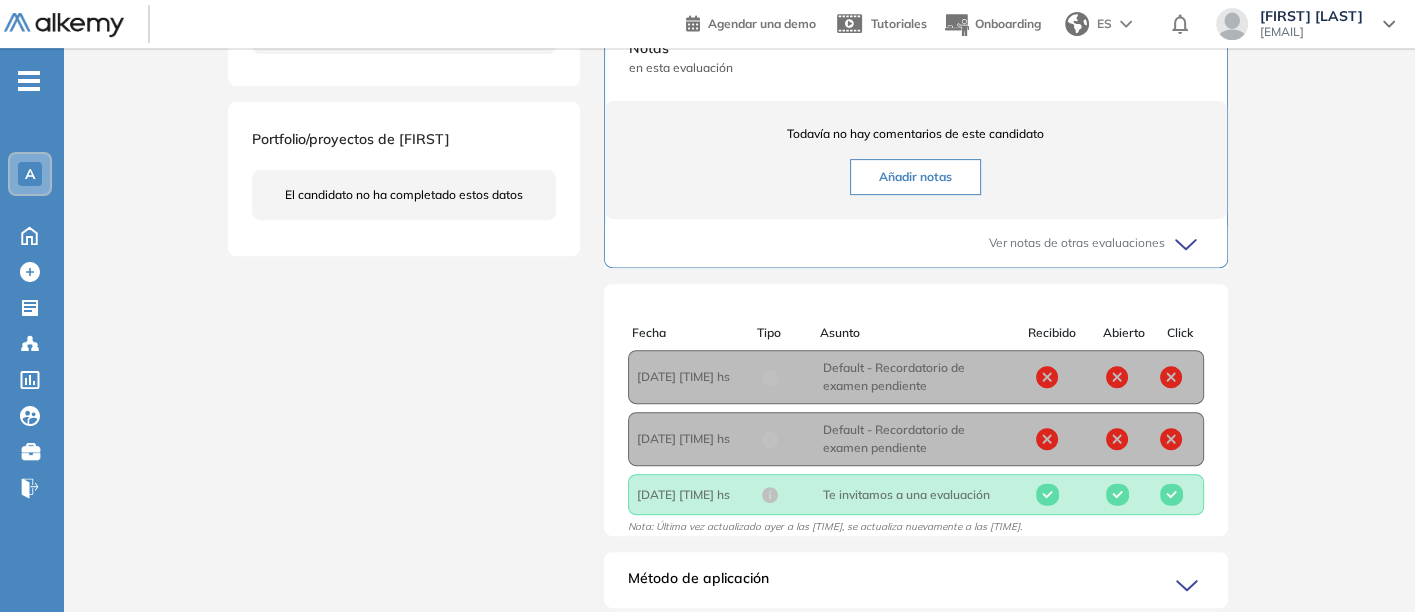 scroll, scrollTop: 777, scrollLeft: 0, axis: vertical 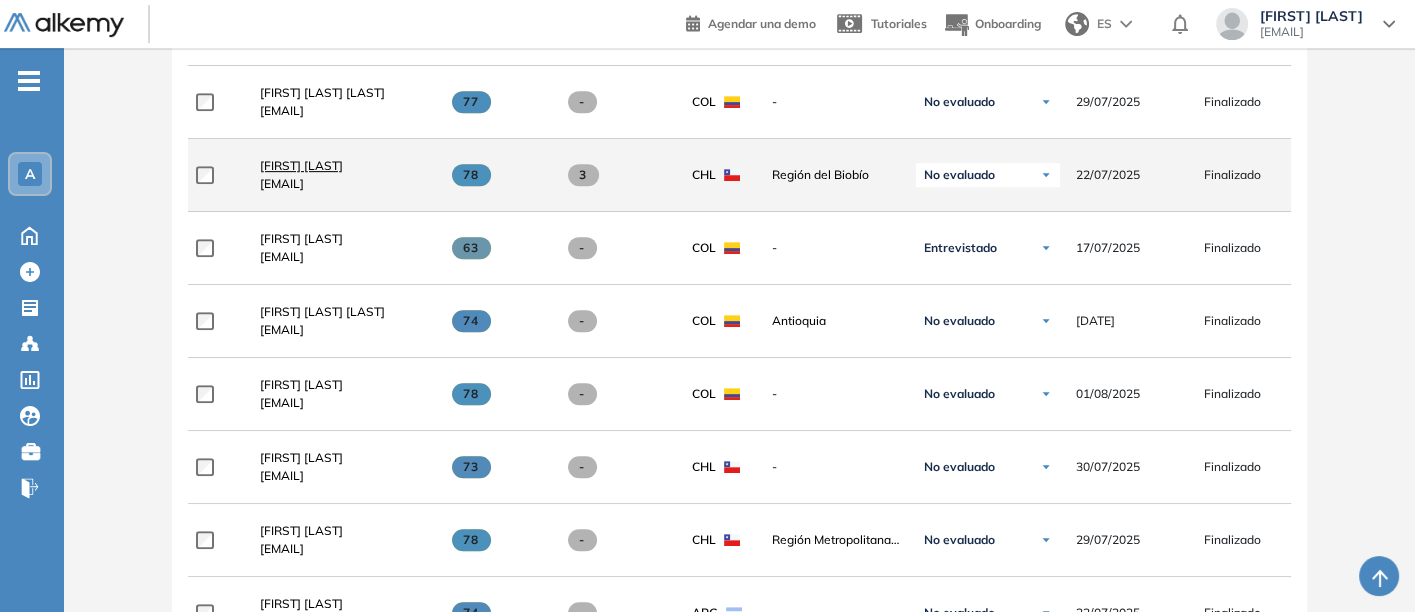 click on "[FIRST] [LAST]" at bounding box center [301, 165] 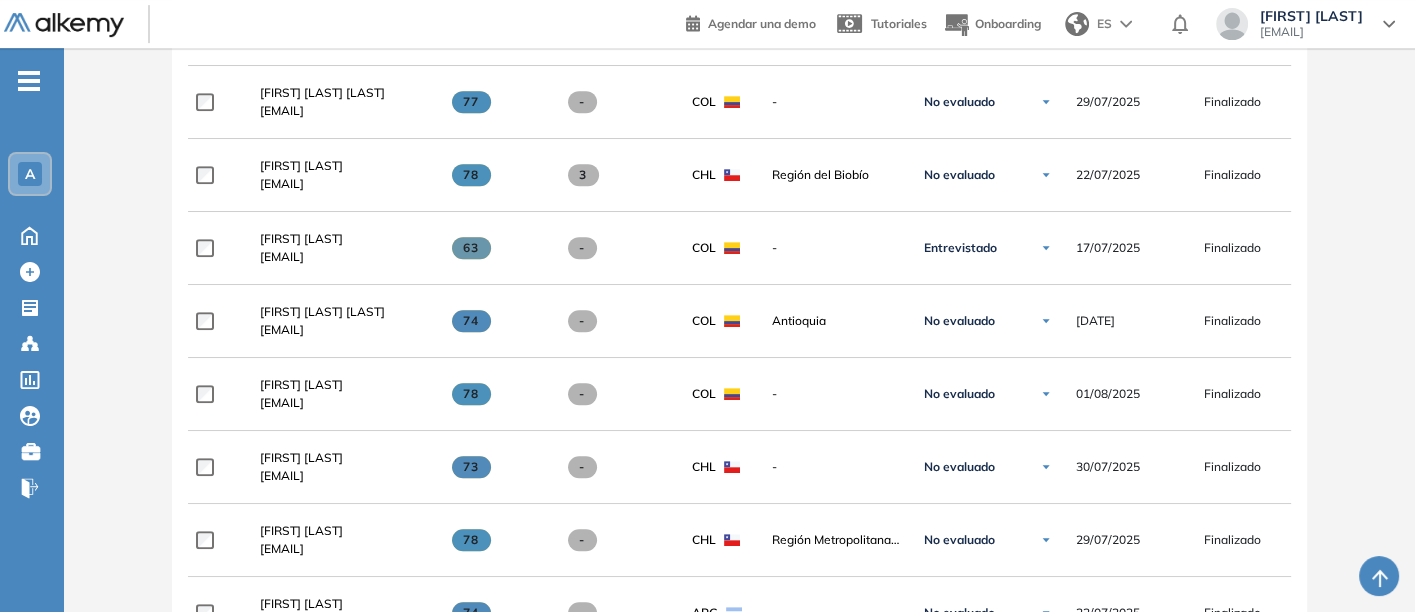 click on "¿No permitir descargar certificado y ver resultados? Ya no podrán descargar el certificado ni ver sus resultados quienes hayan completado la evaluación. Siempre podrás cambiar esta opción. Mejor no No permitir descarga A los siguientes perfiles ya se les ha enviado el mail de invitación. Quieres volver a enviarles el mail de invitación? Cancelar Confirmar Estás por enviarle un mail de invitación a   0   perfiles Cancelar Confirmar Reporte de respuestas y resultados de evaluación Recibirás un mail con el reporte detallado Cancelar Confirmar ¿Estás seguro que quieres modificar el estado de   0   personas  a “ ”? Cancelar Confirmar ¿Eliminar talento? Si lo haces, no podrás recuperar sus datos. Podrás volver a invitarlo por email, no por link. Entendido Integración con undefined Vas a enviar la información de 0 candidatos a undefined. ¿Quieres continuar? Cancelar Enviar El proctoring será desactivado Cancelar operación Desactivar Activar perfil completo Cancelar operación Activar Inicio 12" at bounding box center (739, 101) 